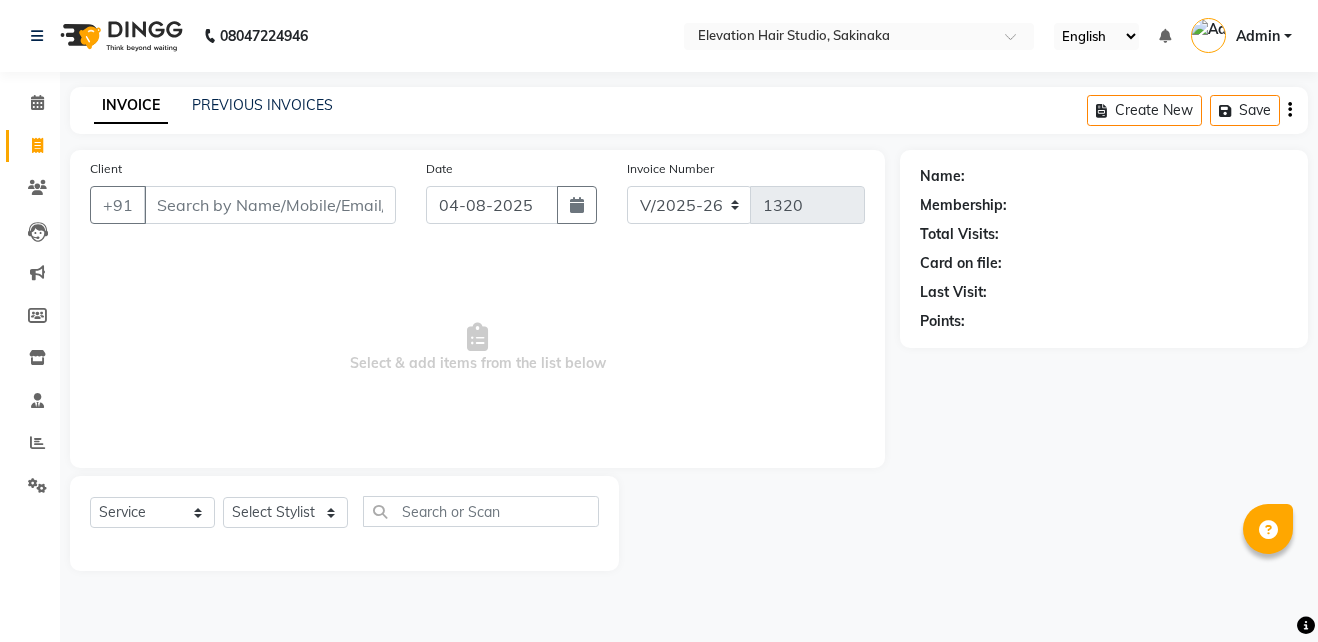 select on "4949" 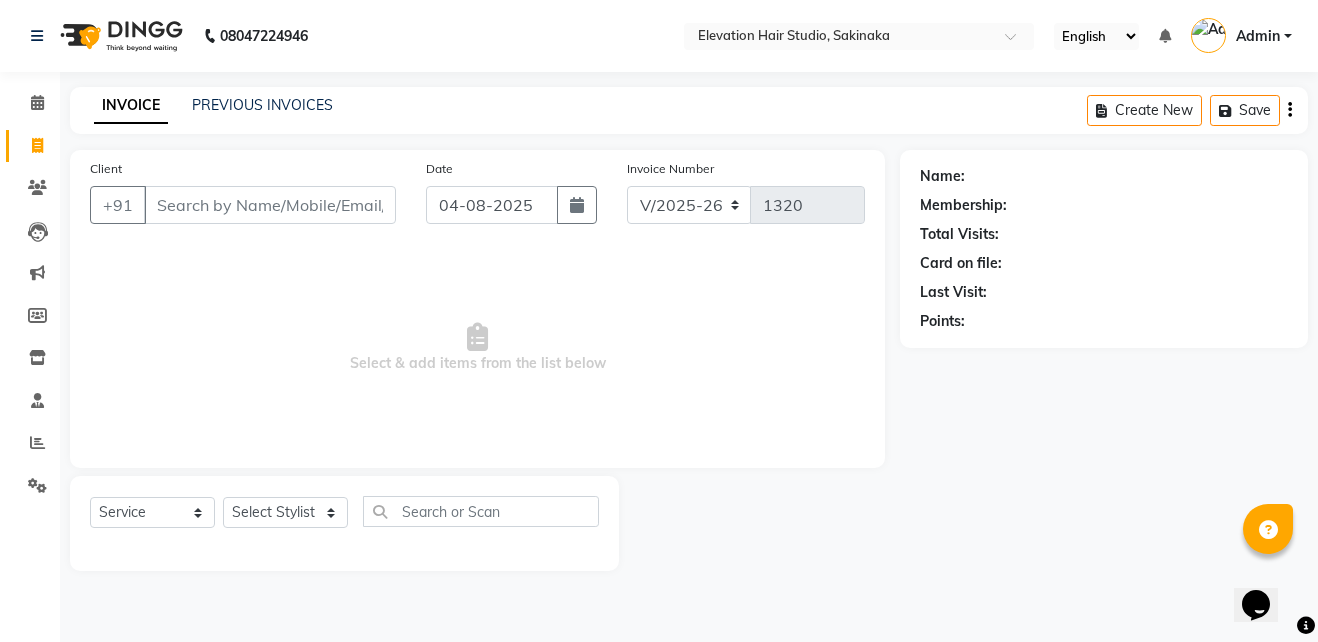 scroll, scrollTop: 0, scrollLeft: 0, axis: both 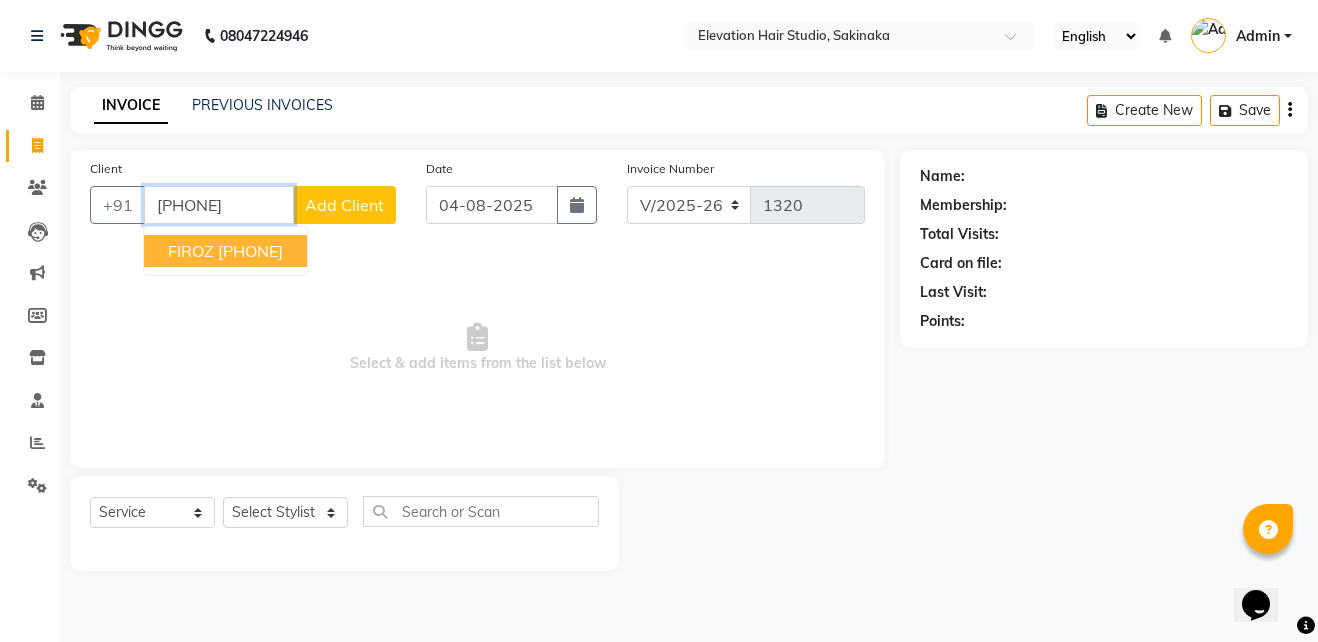 type on "[PHONE]" 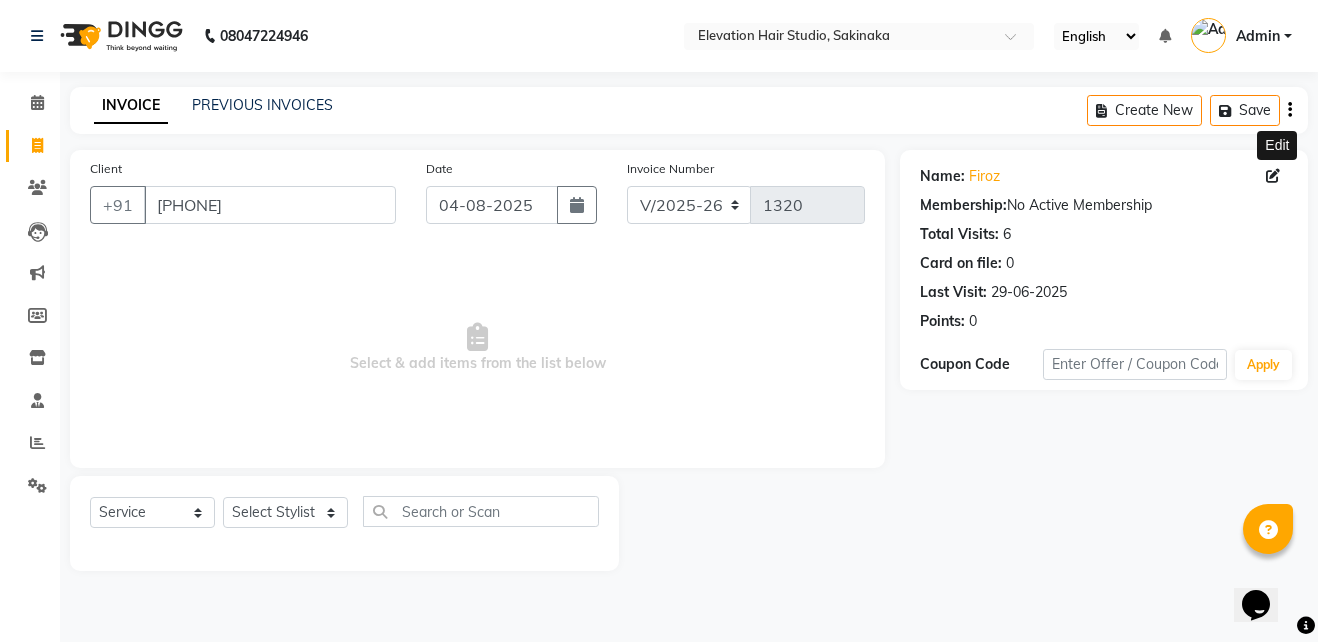 click 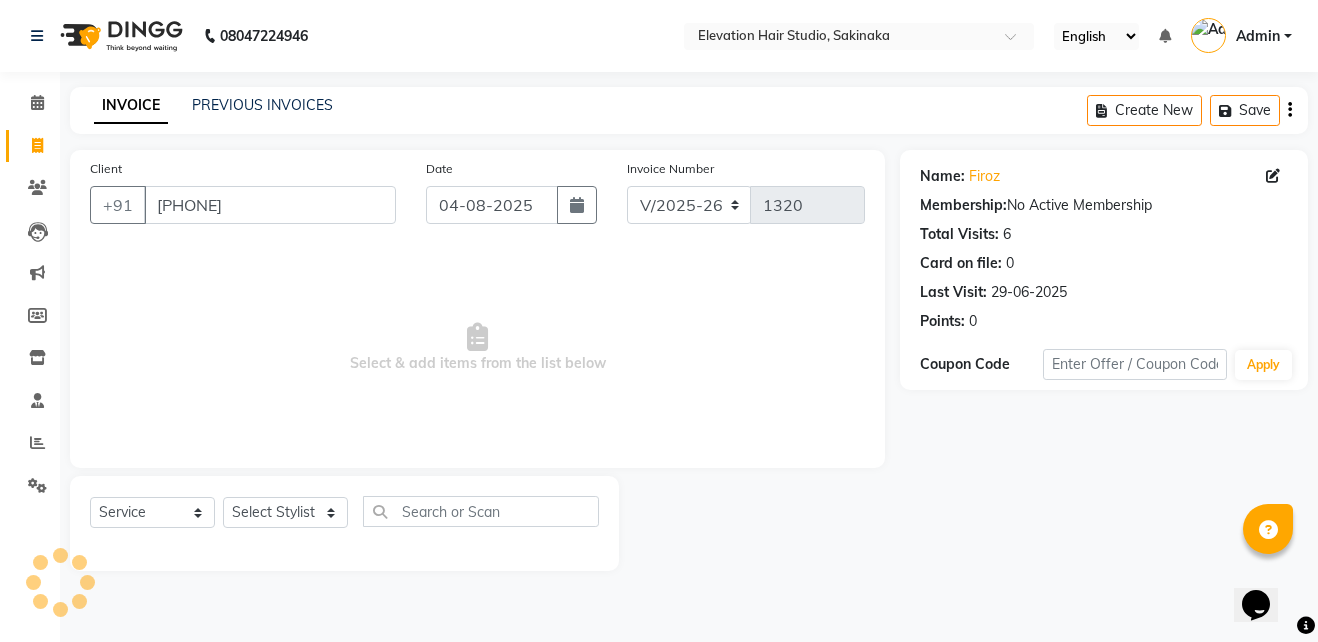 select on "male" 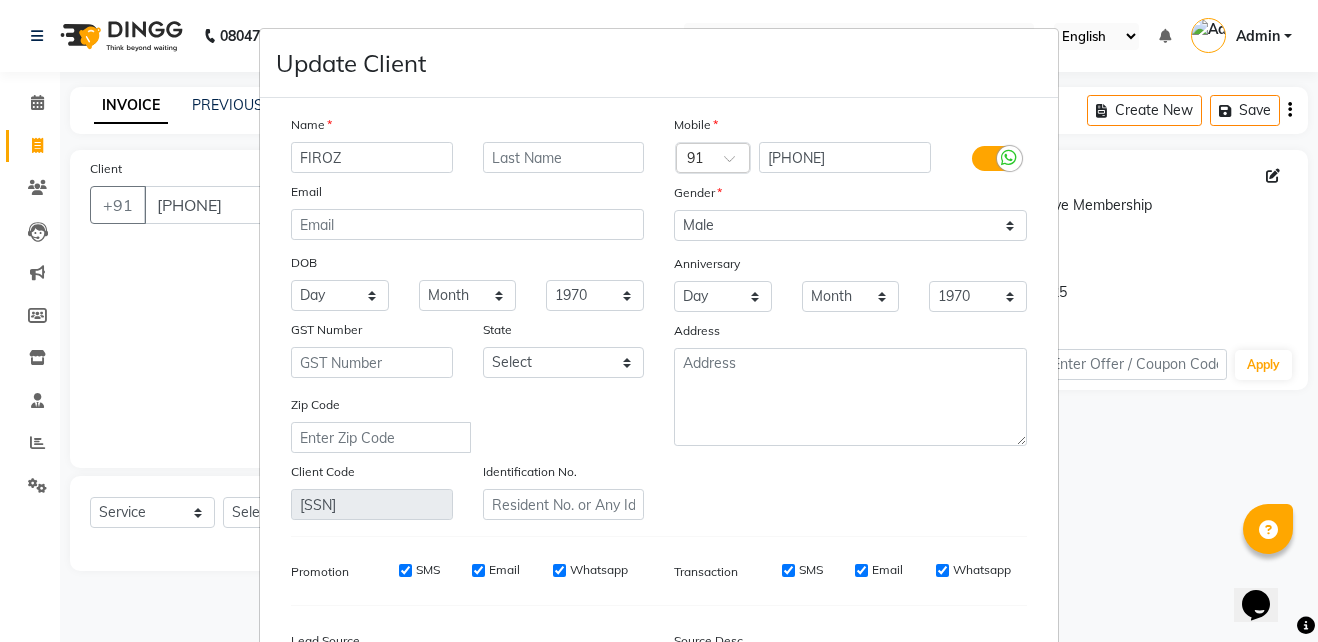 click on "Update Client Name [FIRST] Email DOB Day 01 02 03 04 05 06 07 08 09 10 11 12 13 14 15 16 17 18 19 20 21 22 23 24 25 26 27 28 29 30 31 Month January February March April May June July August September October November December 1940 1941 1942 1943 1944 1945 1946 1947 1948 1949 1950 1951 1952 1953 1954 1955 1956 1957 1958 1959 1960 1961 1962 1963 1964 1965 1966 1967 1968 1969 1970 1971 1972 1973 1974 1975 1976 1977 1978 1979 1980 1981 1982 1983 1984 1985 1986 1987 1988 1989 1990 1991 1992 1993 1994 1995 1996 1997 1998 1999 2000 2001 2002 2003 2004 2005 2006 2007 2008 2009 2010 2011 2012 2013 2014 2015 2016 2017 2018 2019 2020 2021 2022 2023 2024 GST Number State Select Andaman and Nicobar Islands Andhra Pradesh Arunachal Pradesh Assam Bihar Chandigarh Chhattisgarh Dadra and Nagar Haveli Daman and Diu Delhi Goa Gujarat Haryana Himachal Pradesh Jammu and Kashmir Jharkhand Karnataka Kerala Lakshadweep Madhya Pradesh Maharashtra Manipur Meghalaya Mizoram Nagaland Odisha Pondicherry Punjab Rajasthan Sikkim Tamil Nadu" at bounding box center [659, 321] 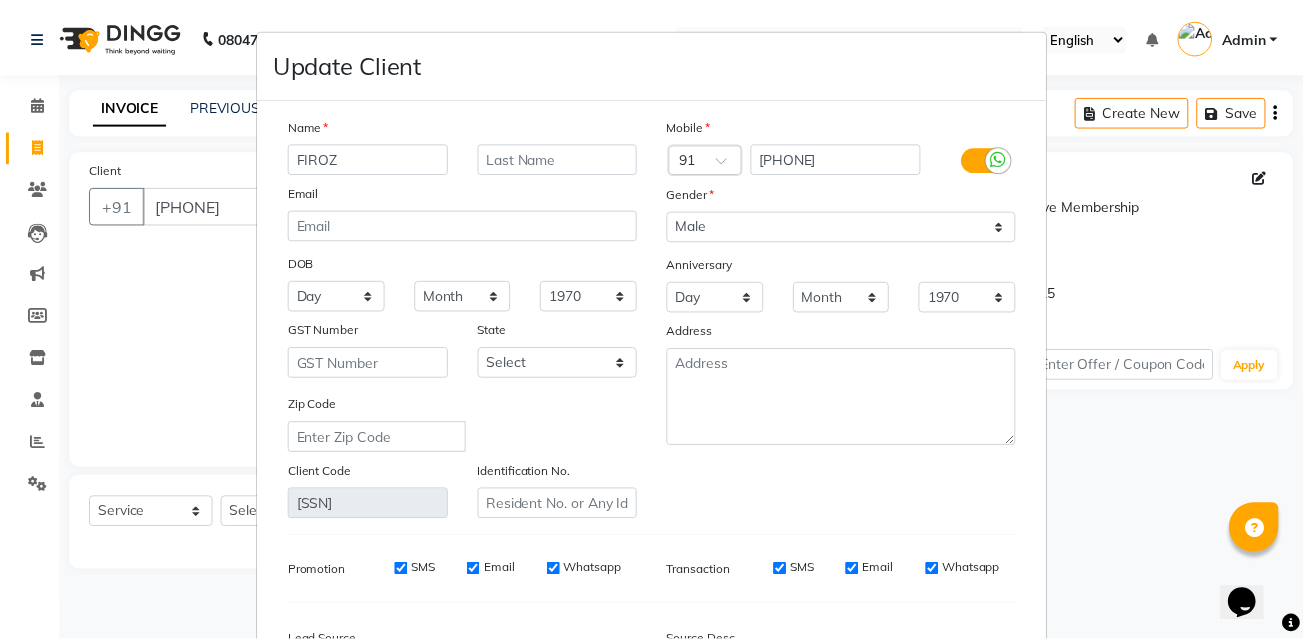 scroll, scrollTop: 245, scrollLeft: 0, axis: vertical 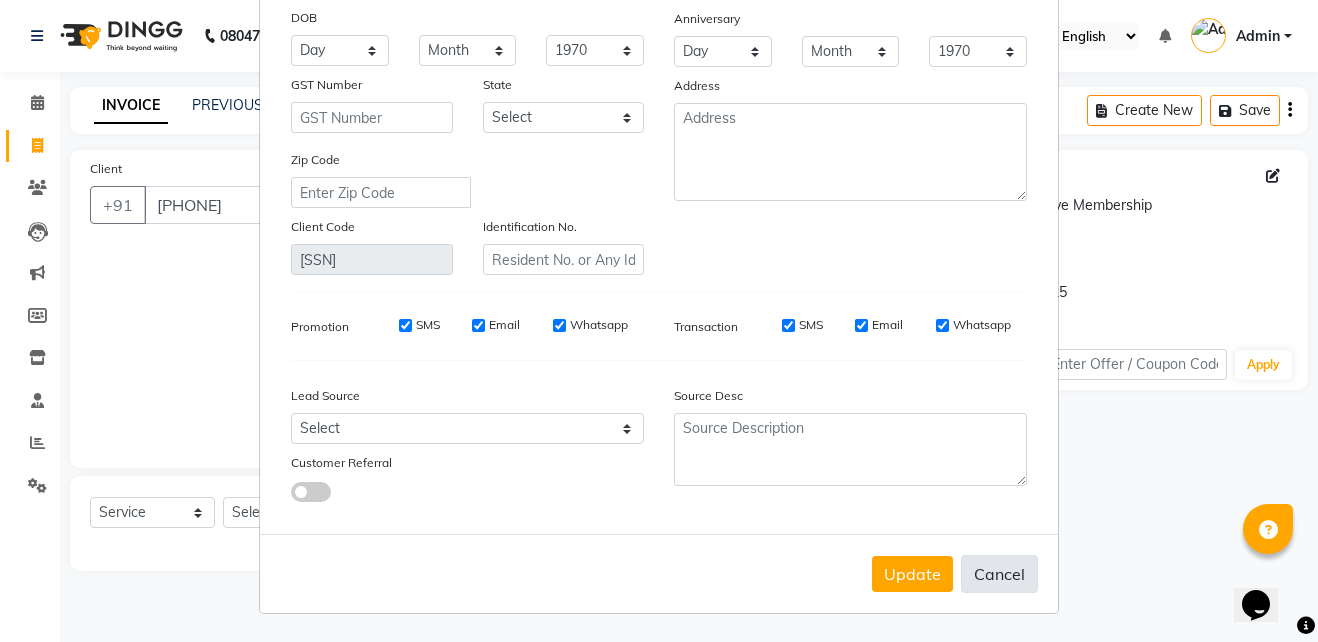 click on "Cancel" at bounding box center (999, 574) 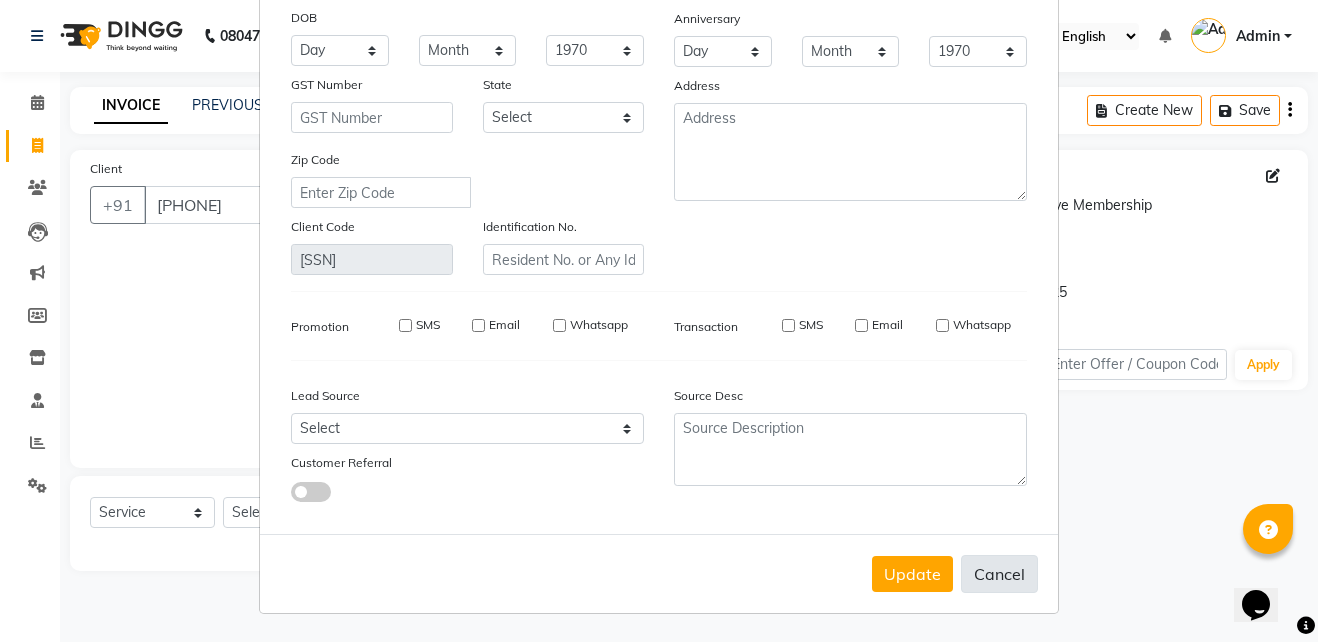 type 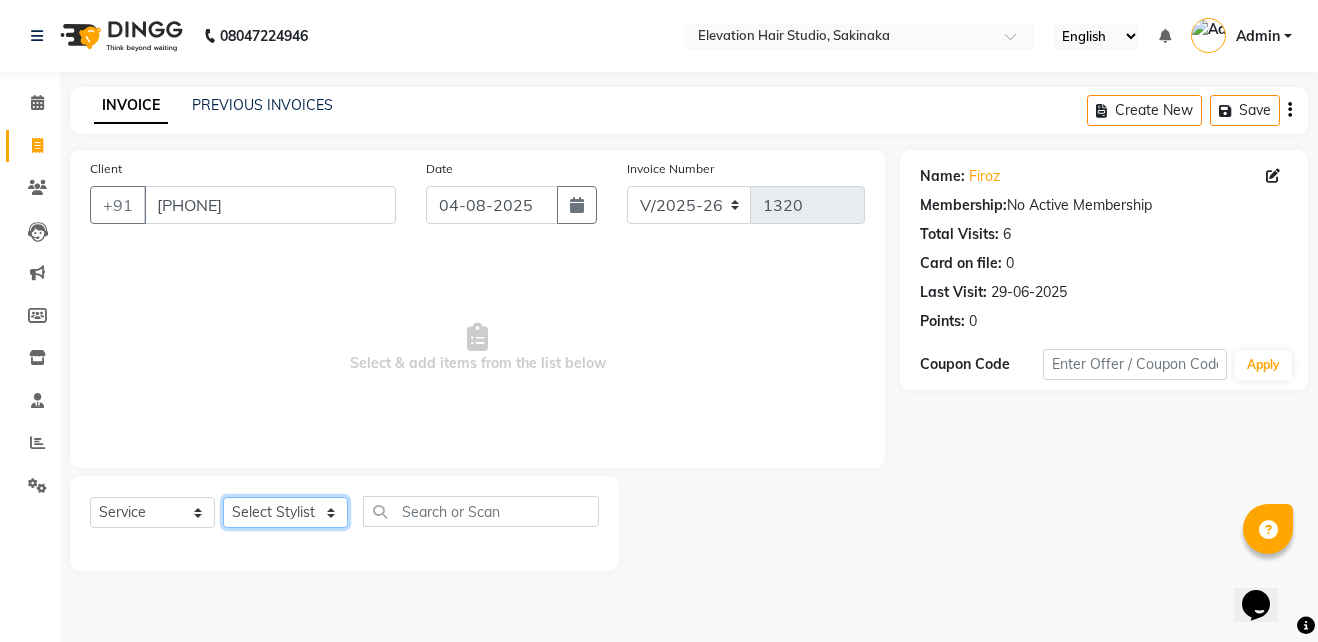 click on "Select Stylist Admin (EHS Thane) ANEES  DILIP KAPIL  PRIYA RUPESH SAHIL  Sarfaraz SHAHEENA SHAIKH  ZEESHAN" 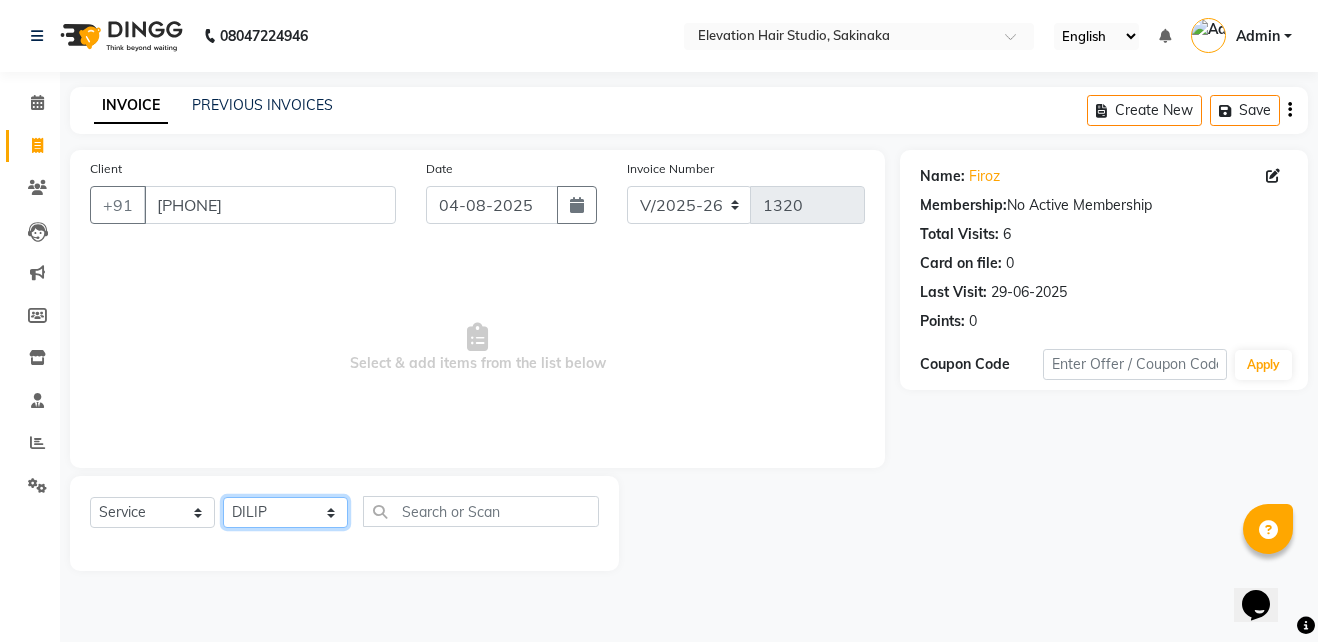click on "Select Stylist Admin (EHS Thane) ANEES  DILIP KAPIL  PRIYA RUPESH SAHIL  Sarfaraz SHAHEENA SHAIKH  ZEESHAN" 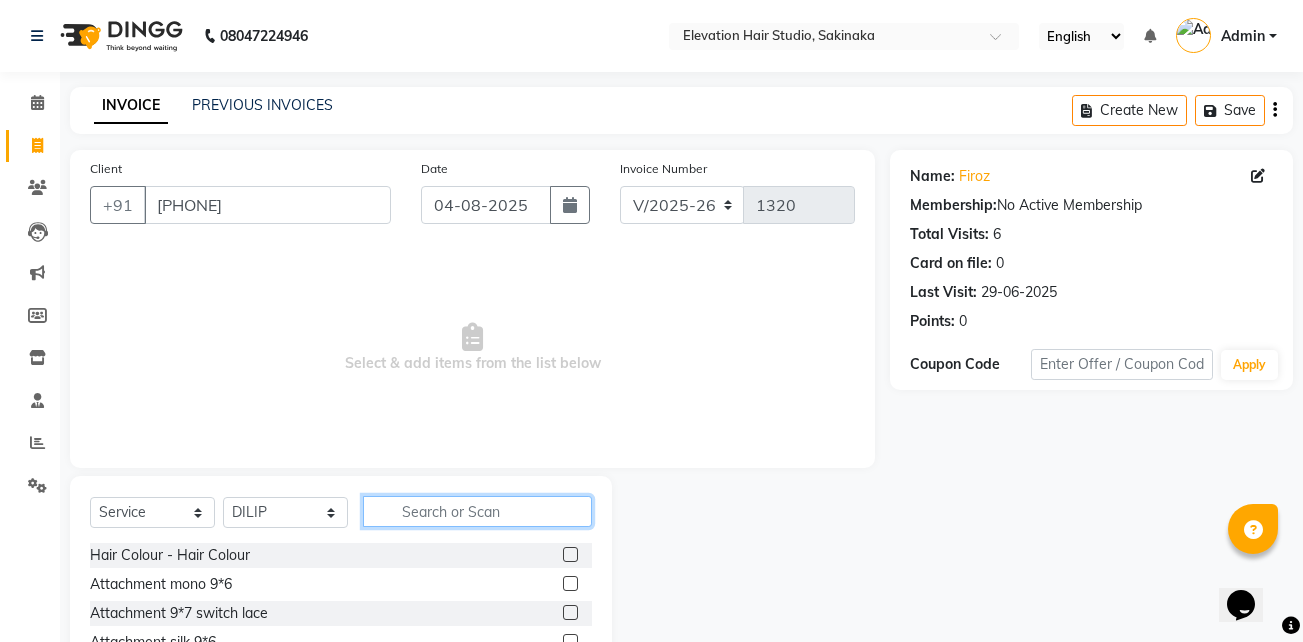 click 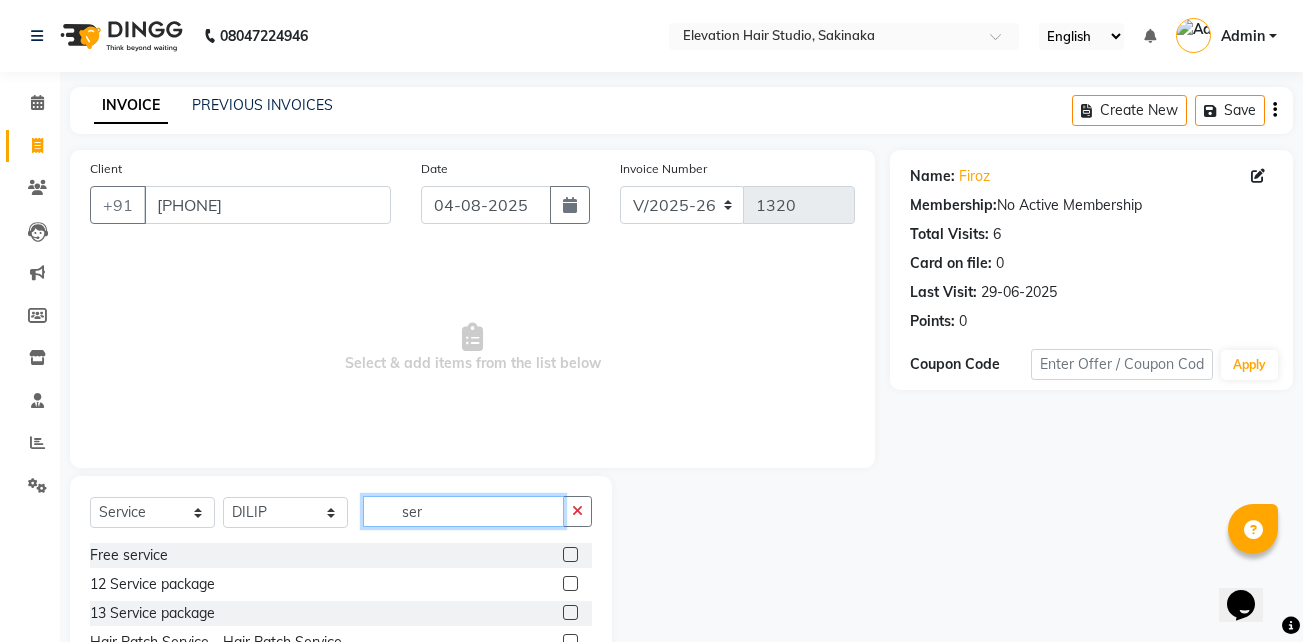 scroll, scrollTop: 104, scrollLeft: 0, axis: vertical 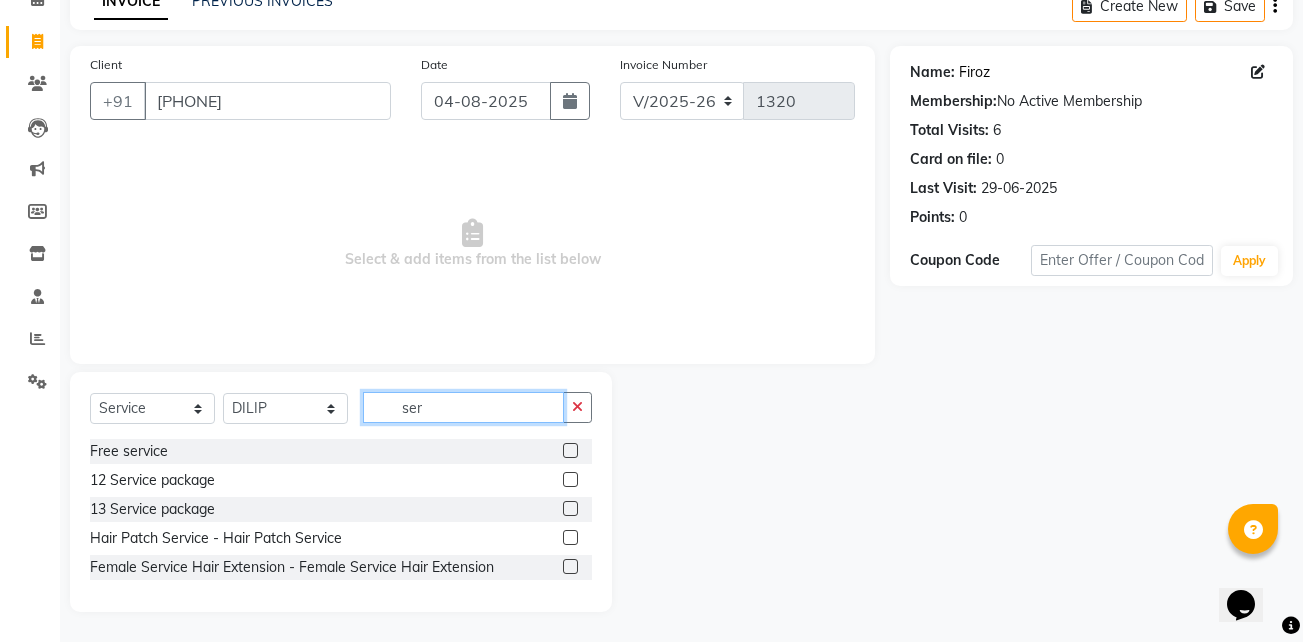 type on "ser" 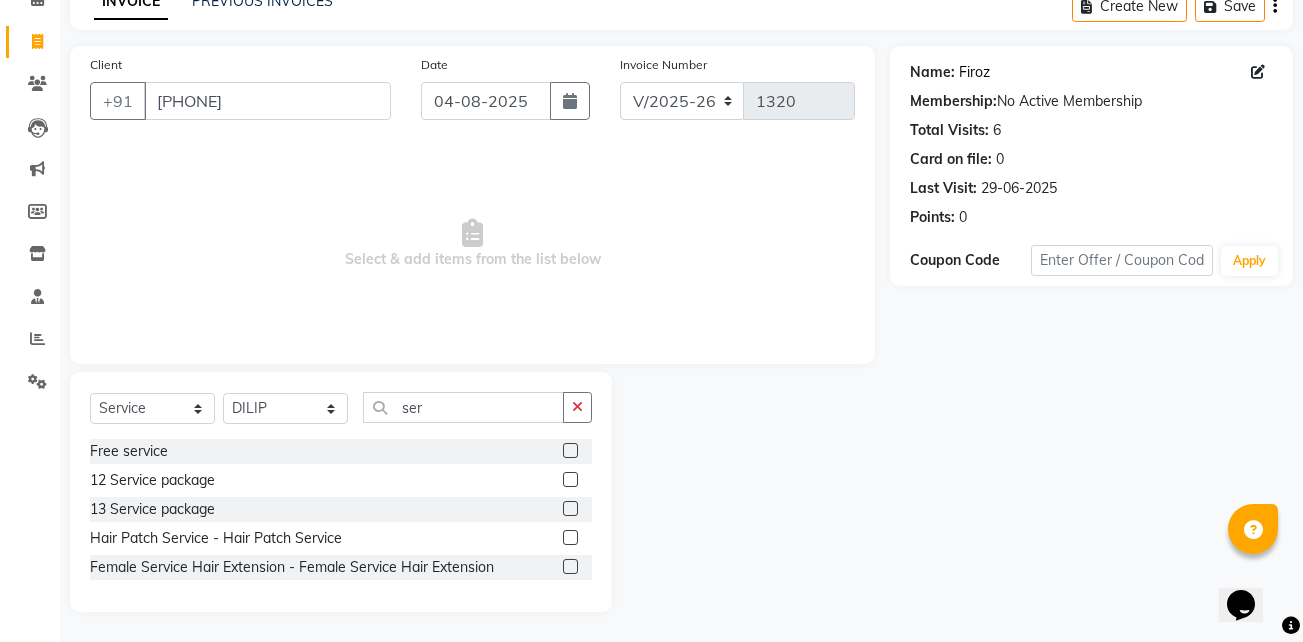 click on "Firoz" 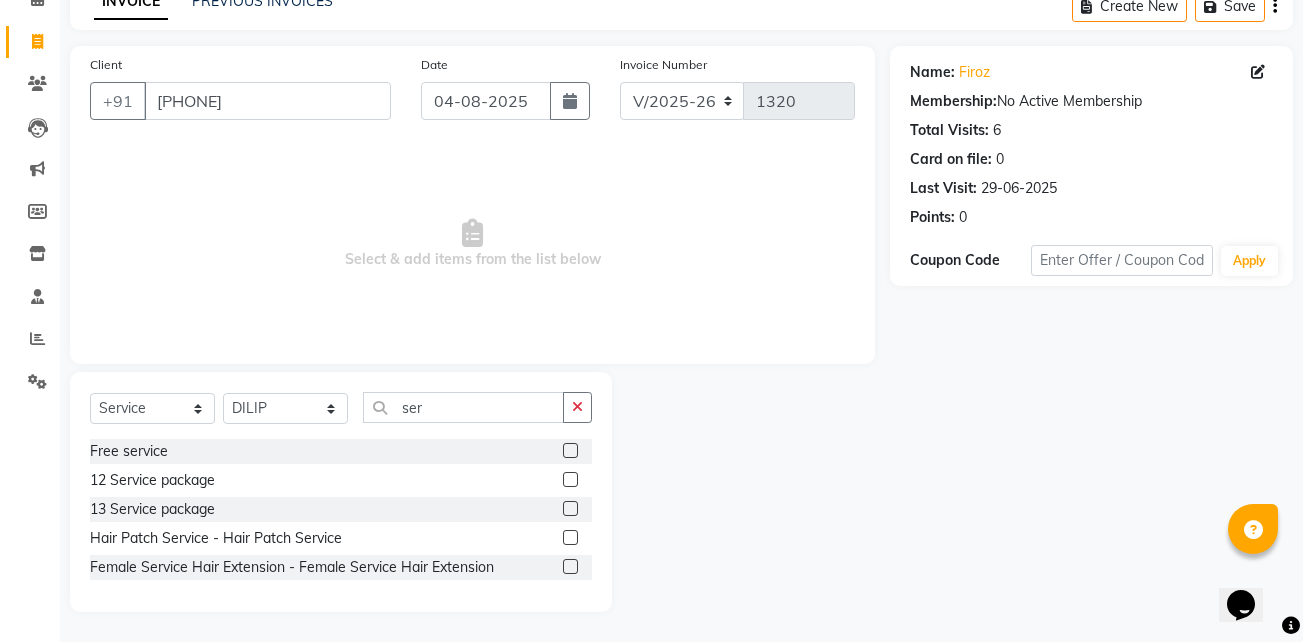 click 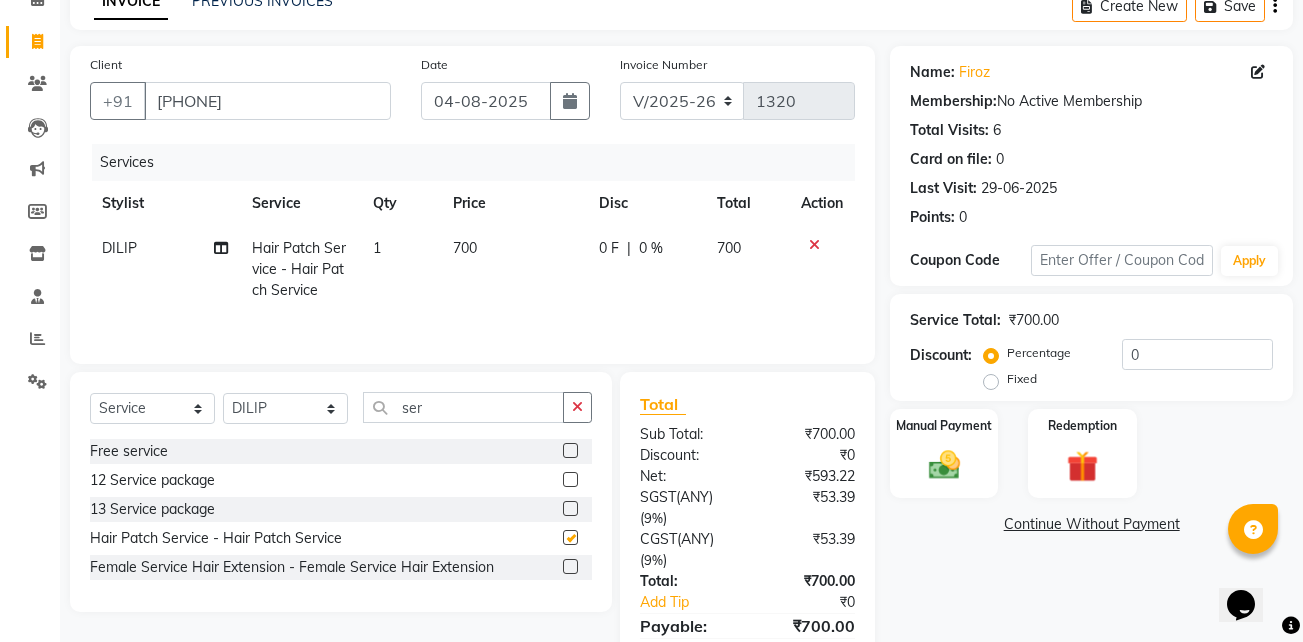 checkbox on "false" 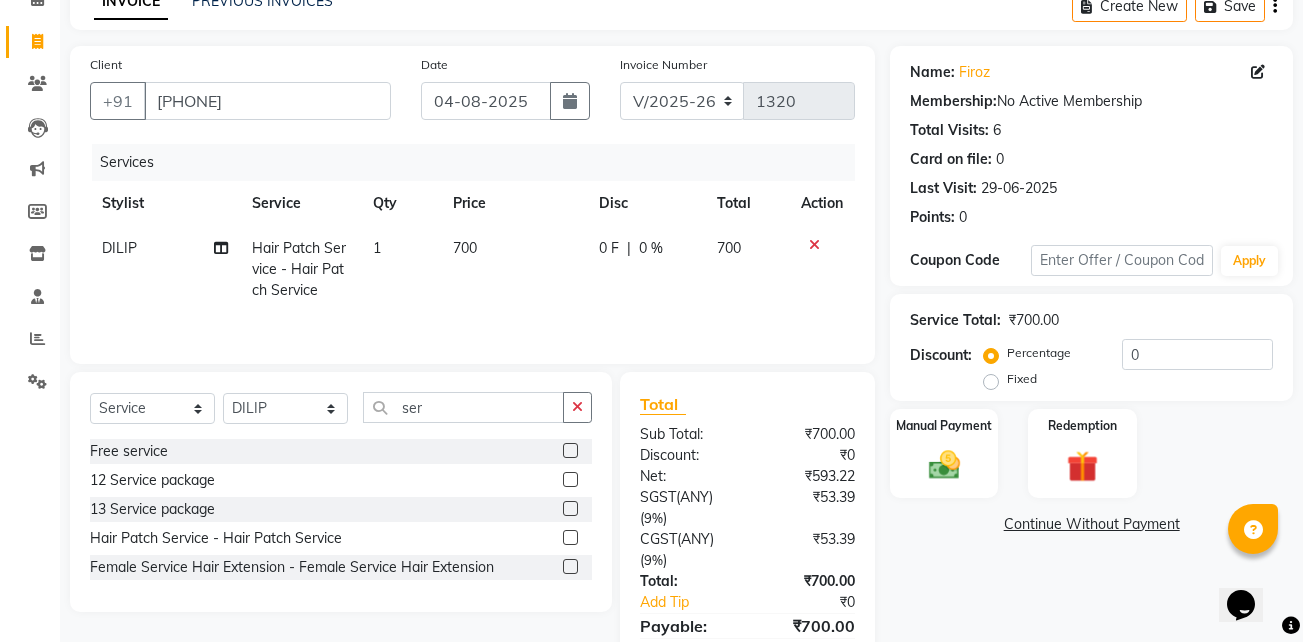 click on "700" 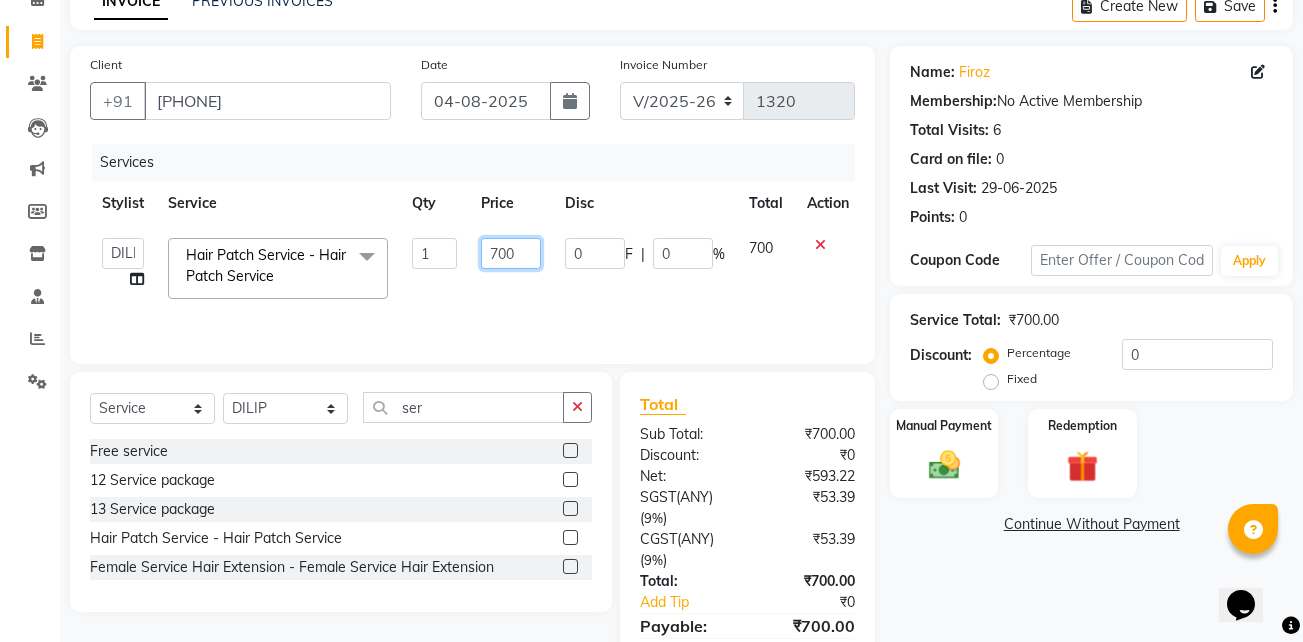 click on "700" 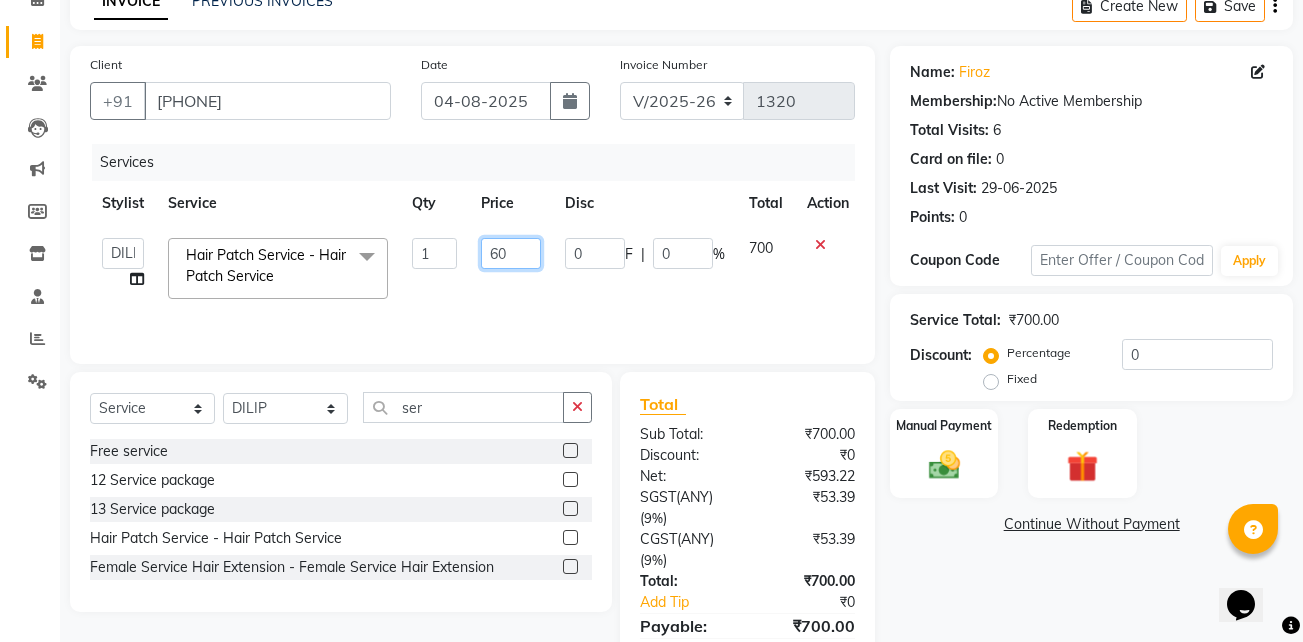 type on "600" 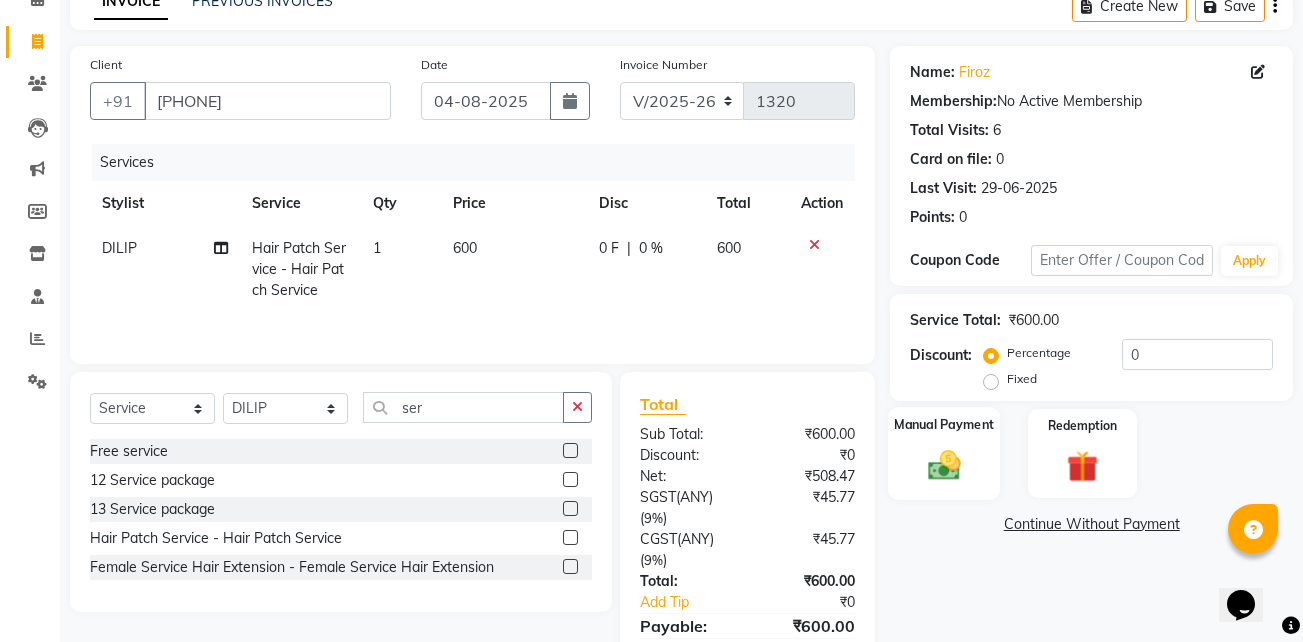 click on "Manual Payment" 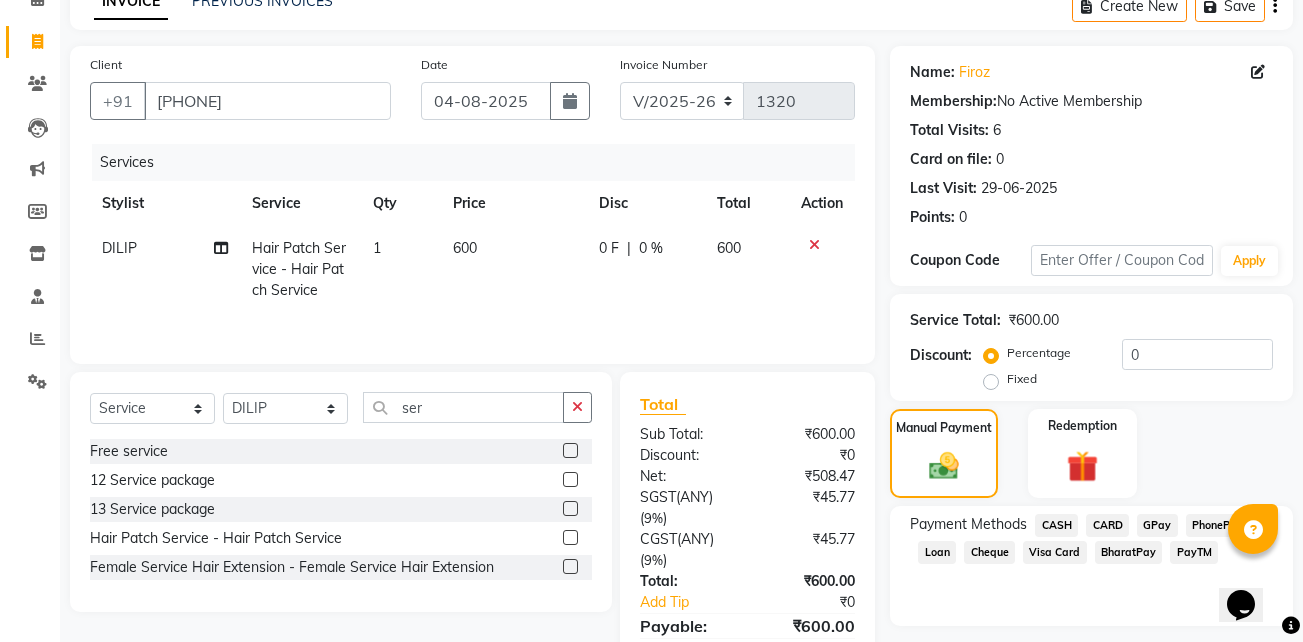 click on "GPay" 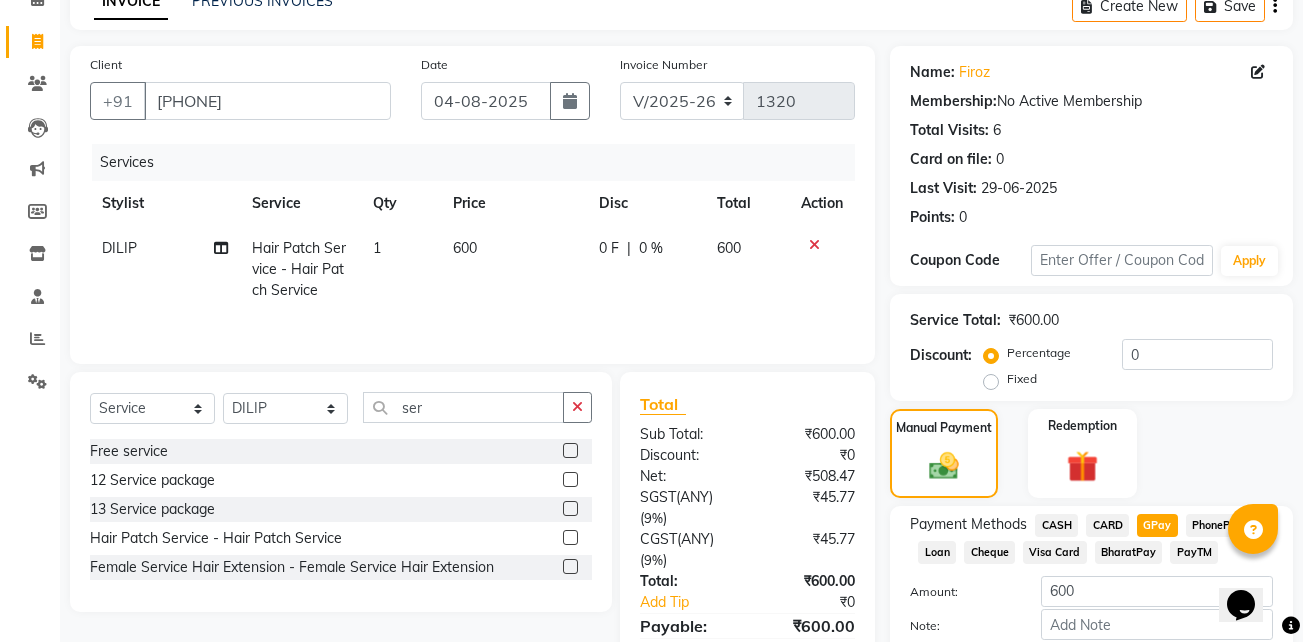 scroll, scrollTop: 215, scrollLeft: 0, axis: vertical 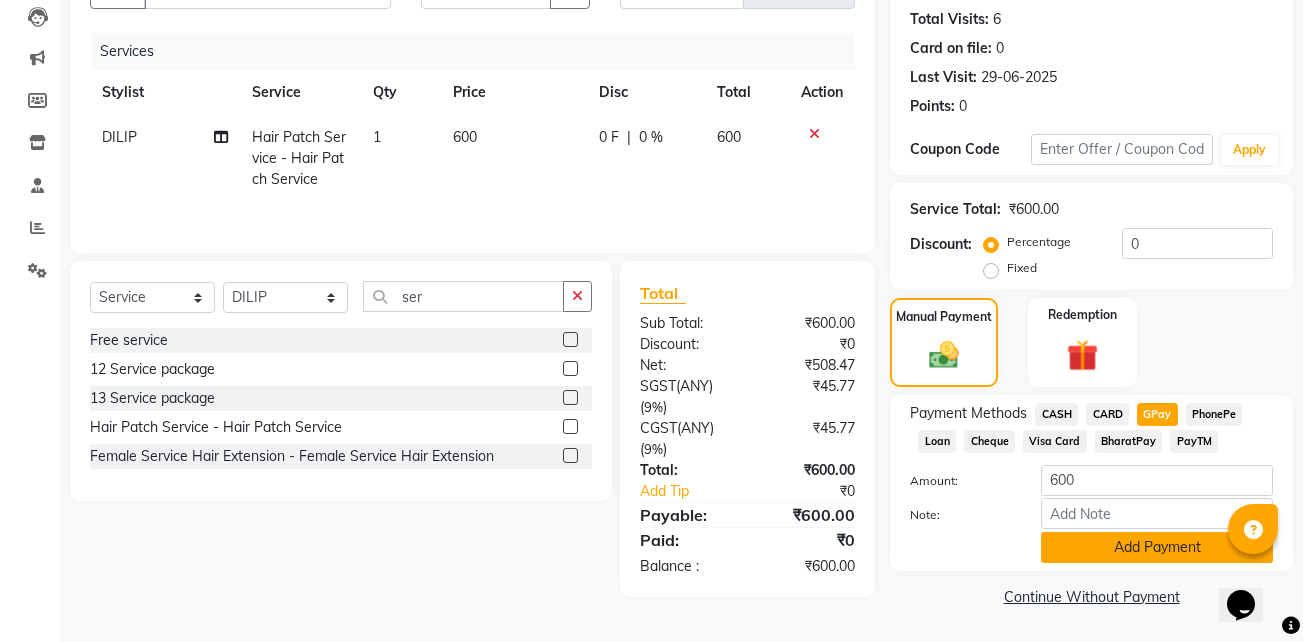 click on "Add Payment" 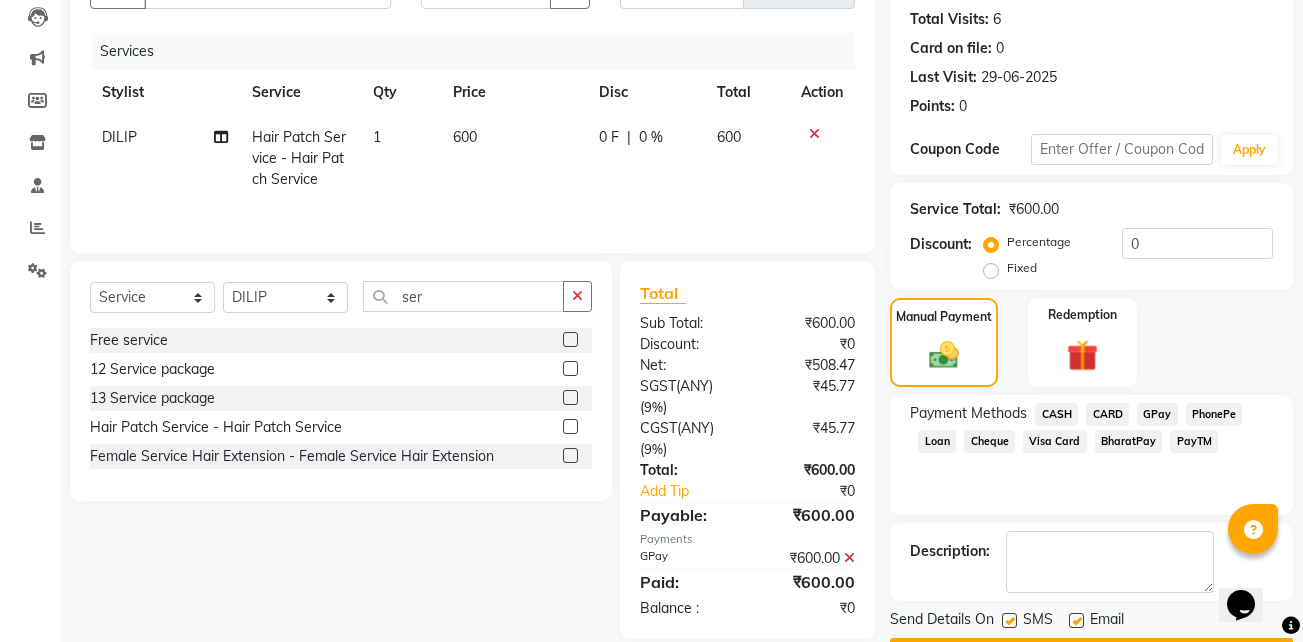 scroll, scrollTop: 272, scrollLeft: 0, axis: vertical 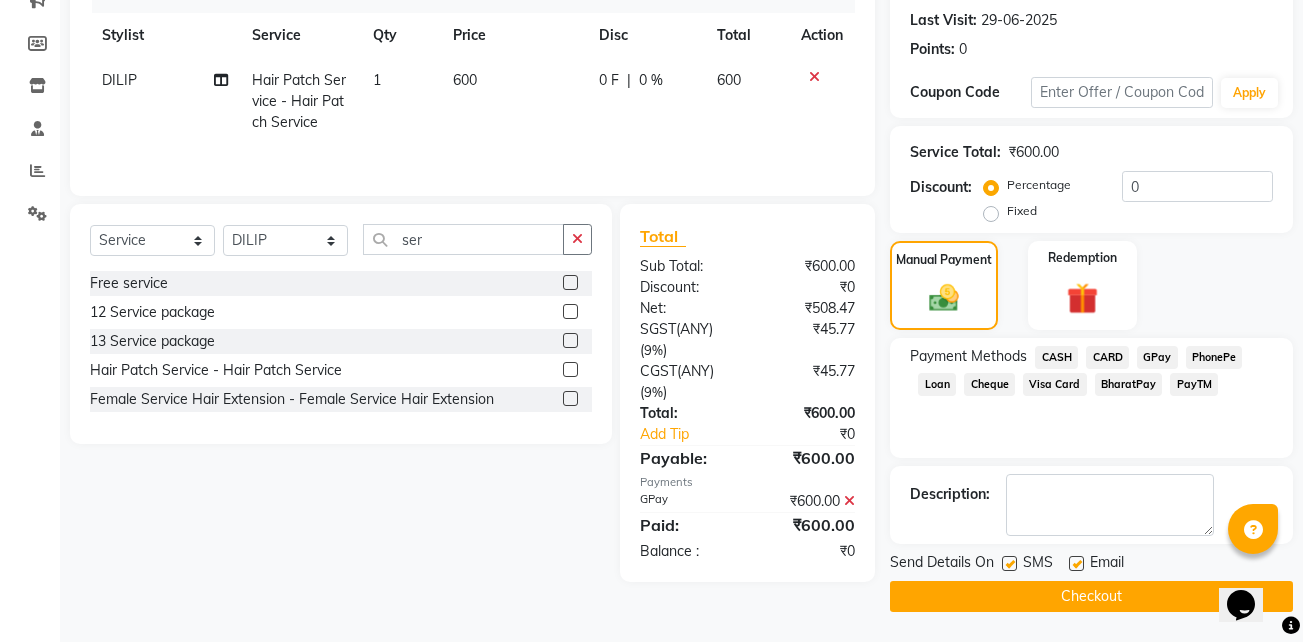 click 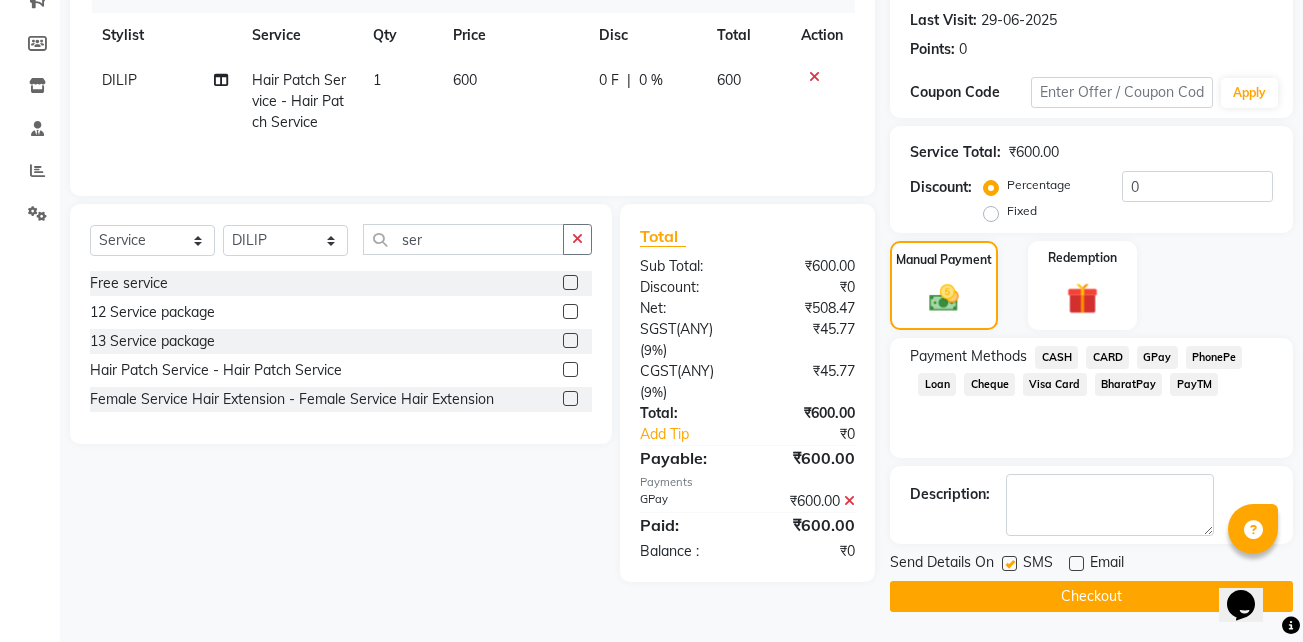 click 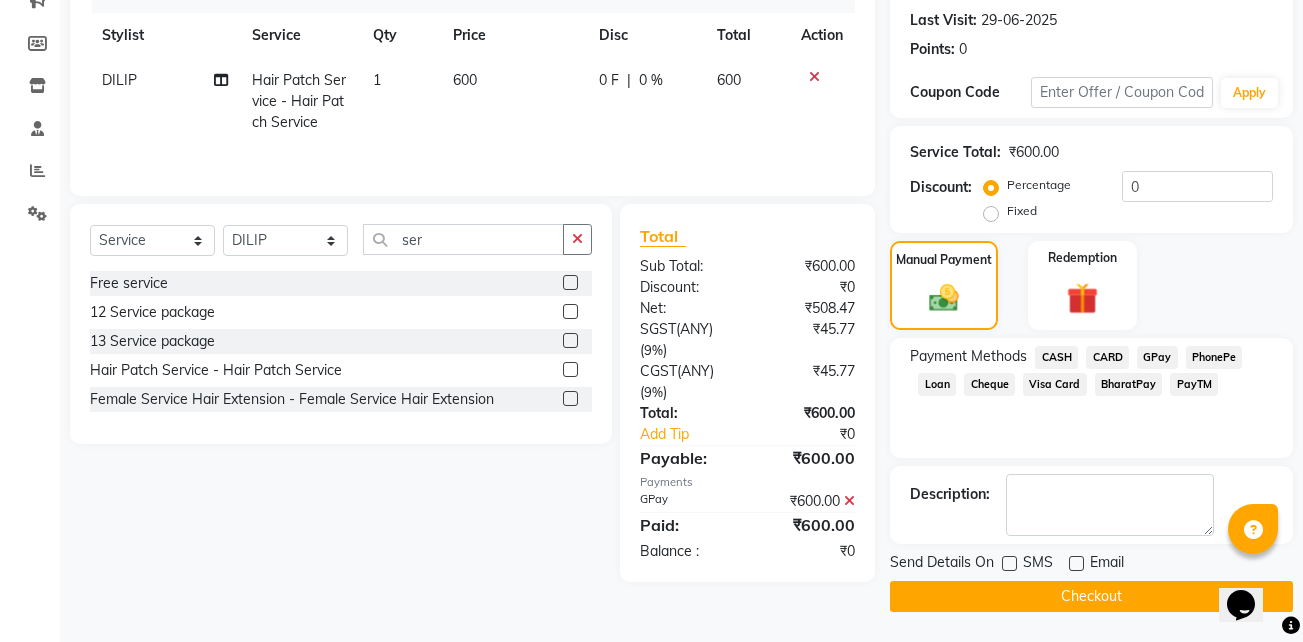 click on "Checkout" 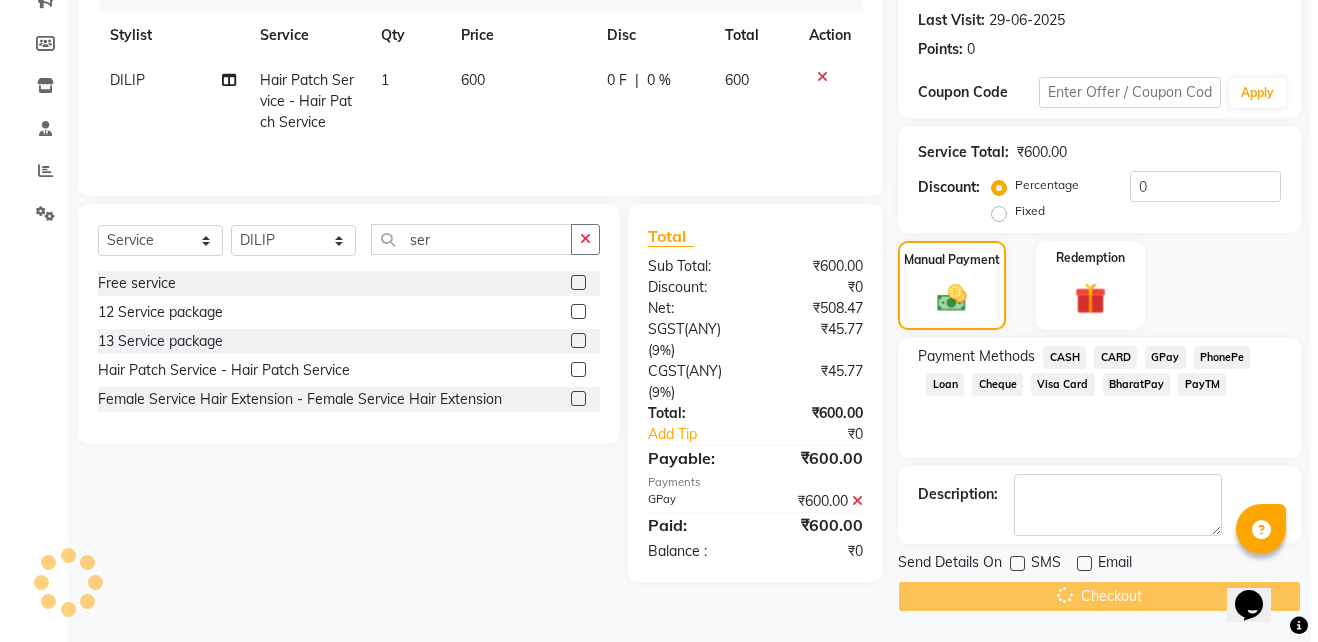 scroll, scrollTop: 0, scrollLeft: 0, axis: both 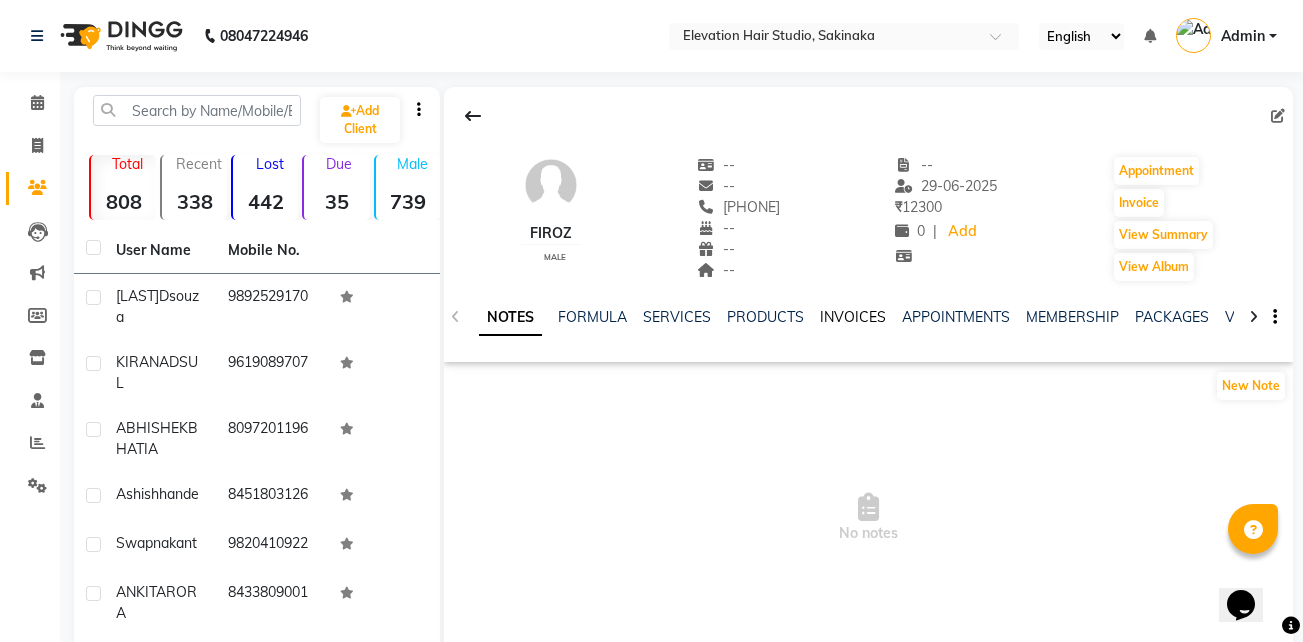 click on "INVOICES" 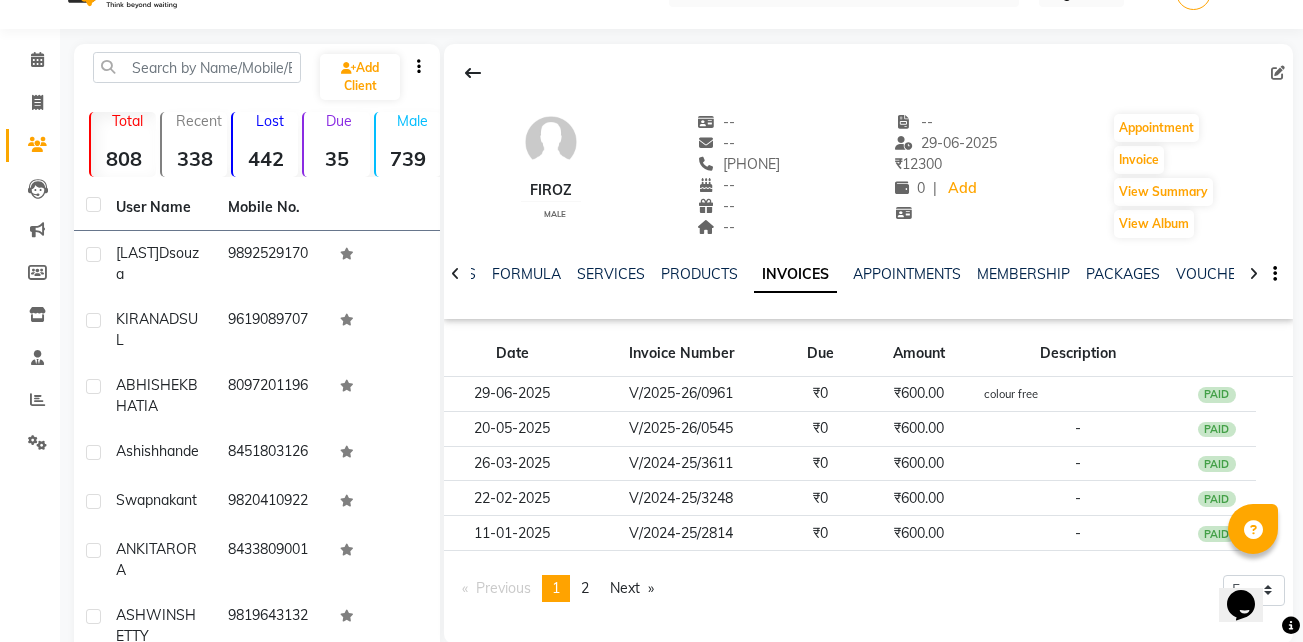 scroll, scrollTop: 44, scrollLeft: 0, axis: vertical 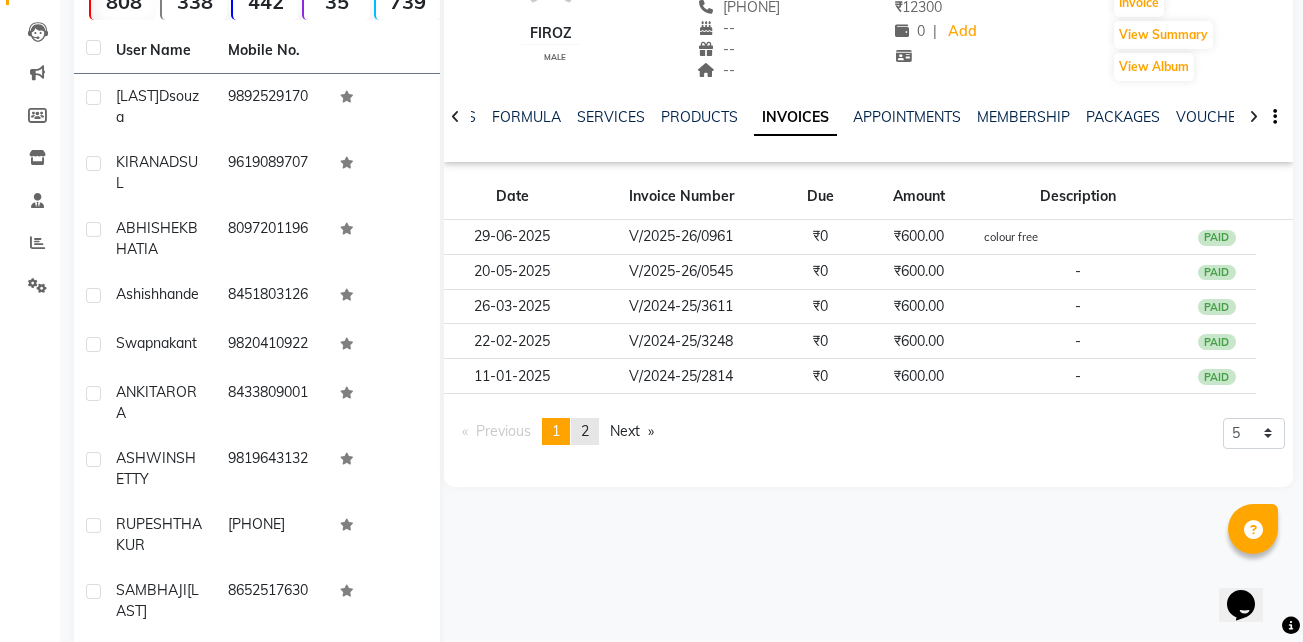 click on "page  2" 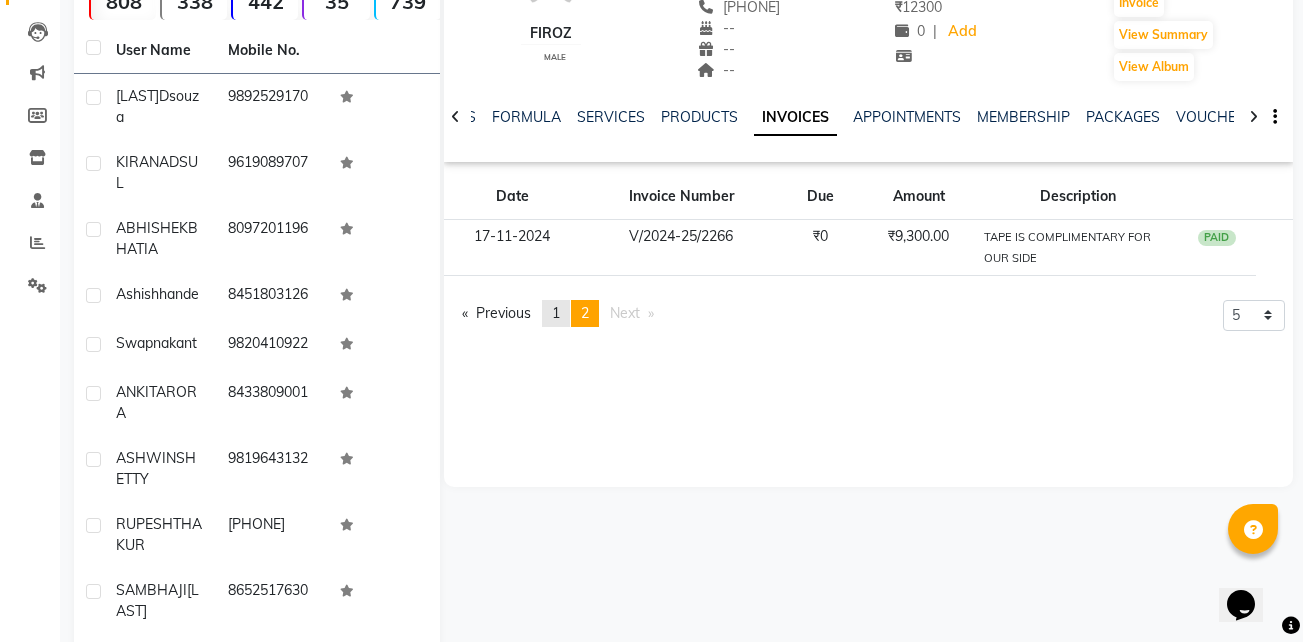 click on "1" 